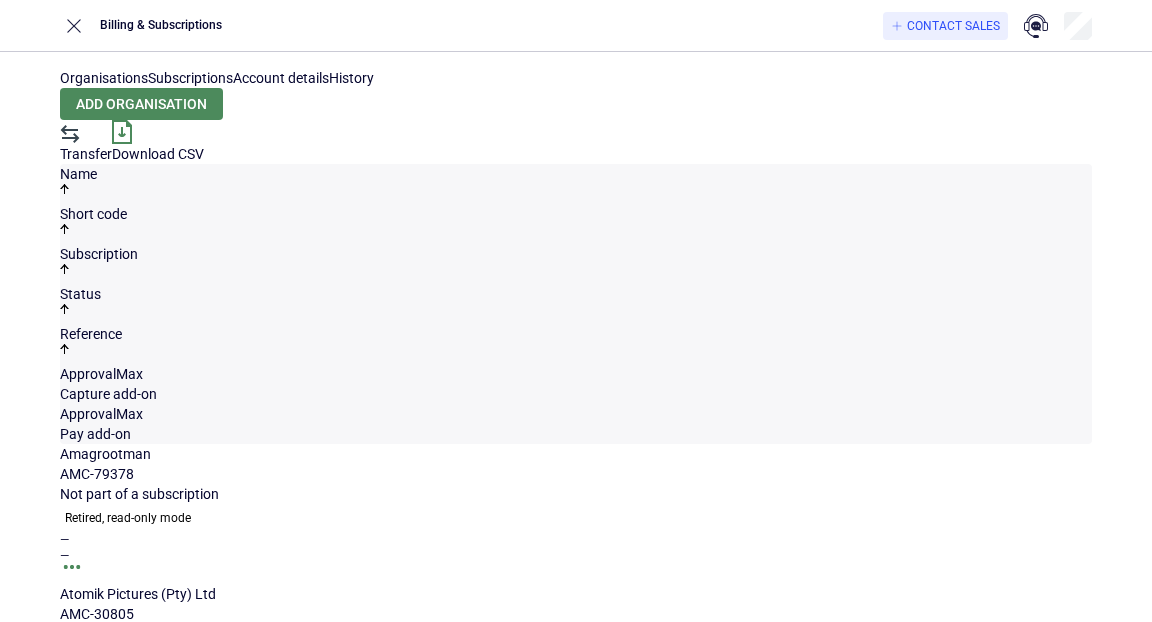scroll, scrollTop: 0, scrollLeft: 0, axis: both 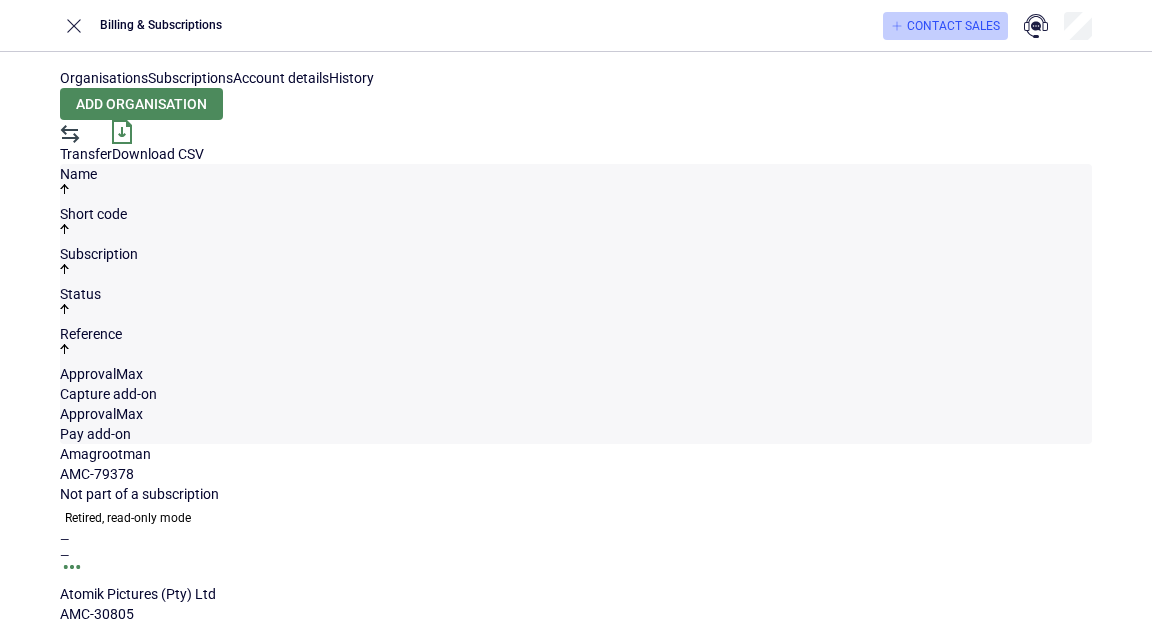click on "Contact Sales" at bounding box center [953, 26] 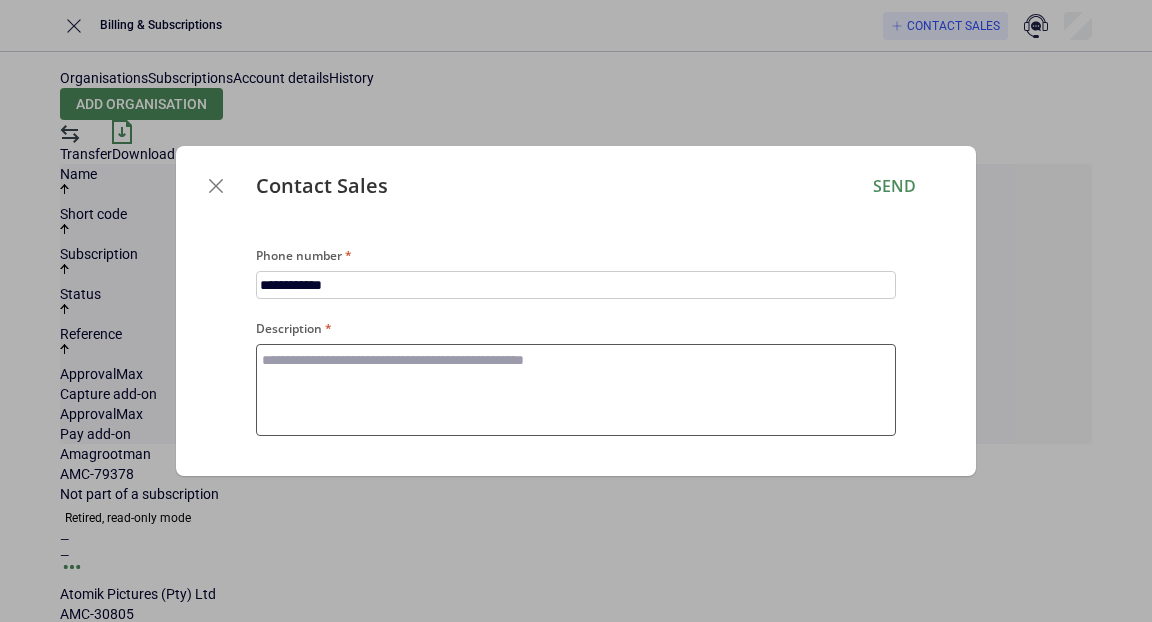 click on "Description" at bounding box center (576, 390) 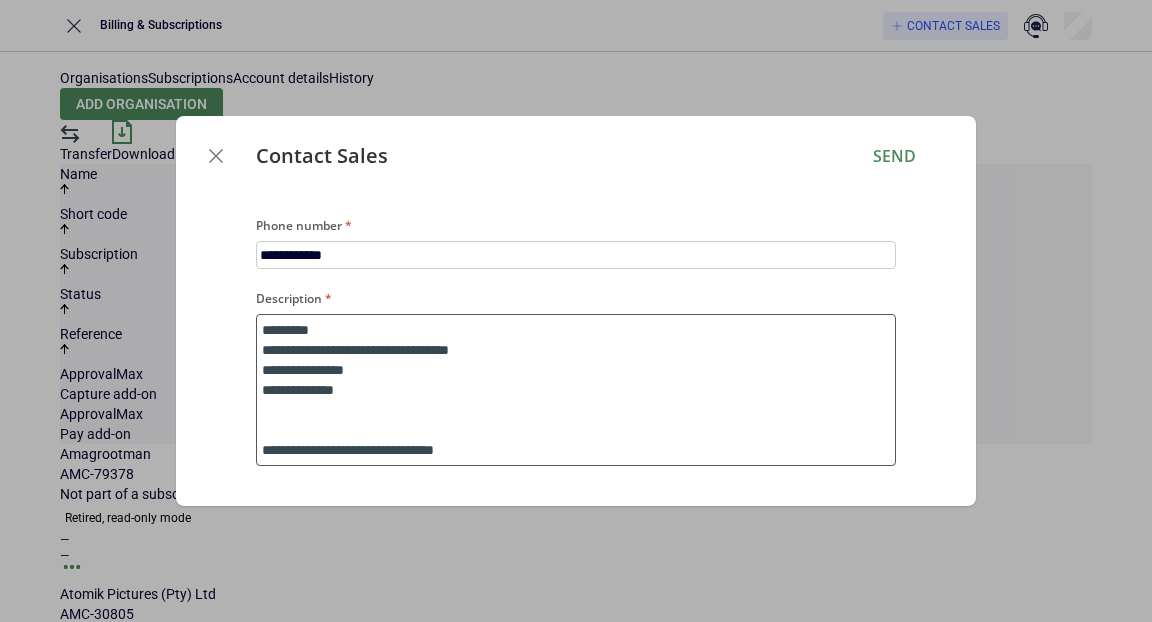 click on "**********" at bounding box center [576, 390] 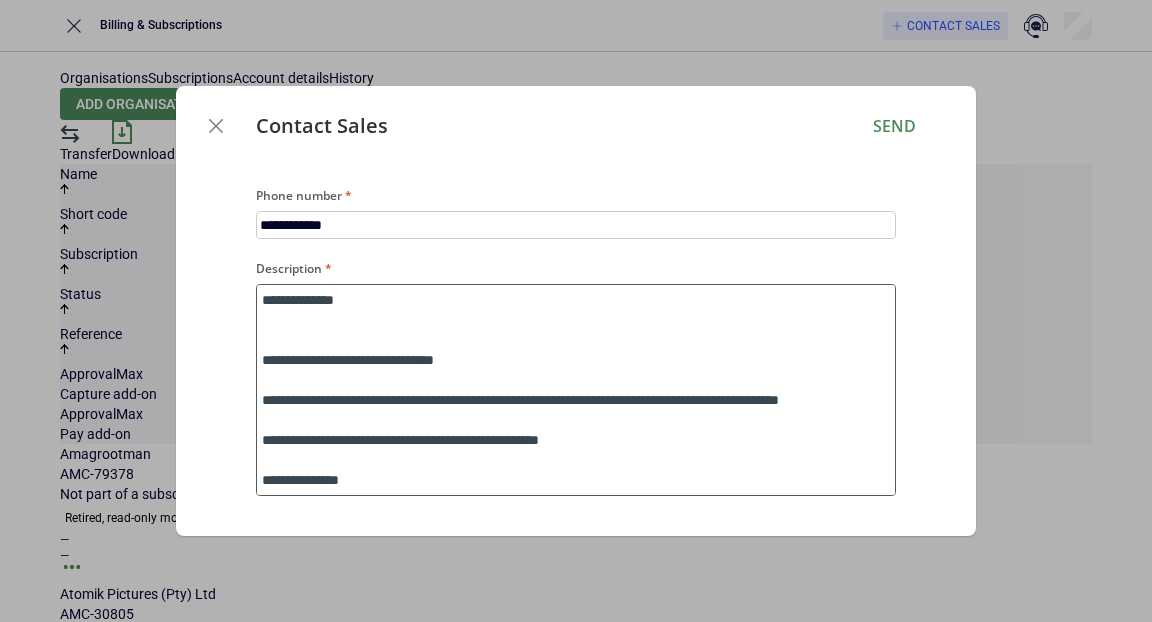 scroll, scrollTop: 113, scrollLeft: 0, axis: vertical 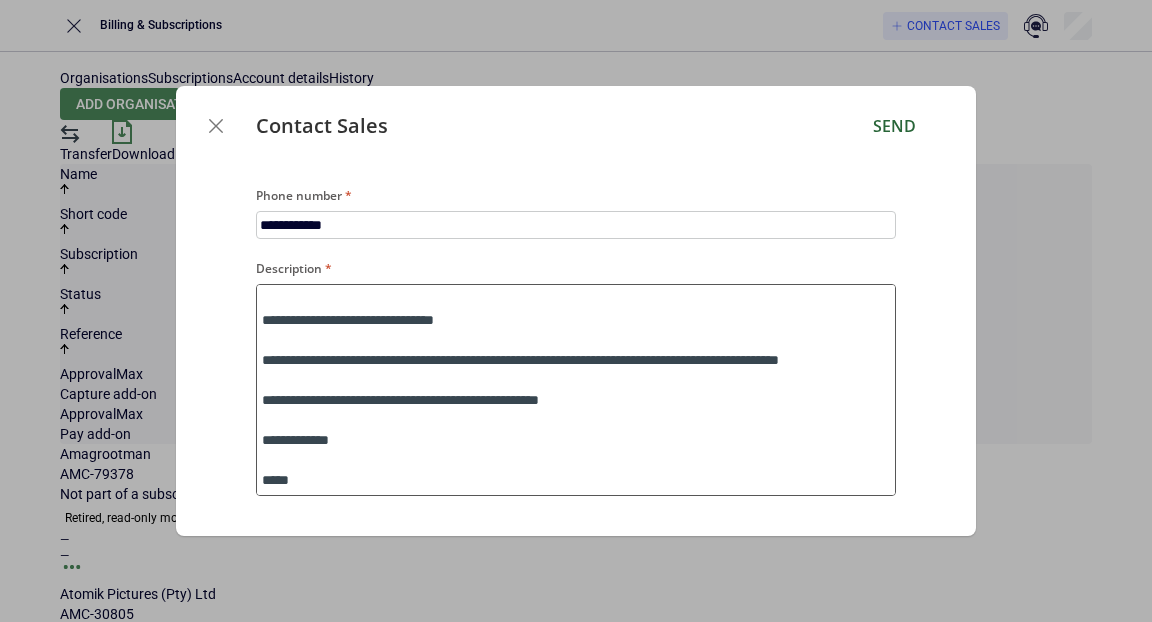 type on "**********" 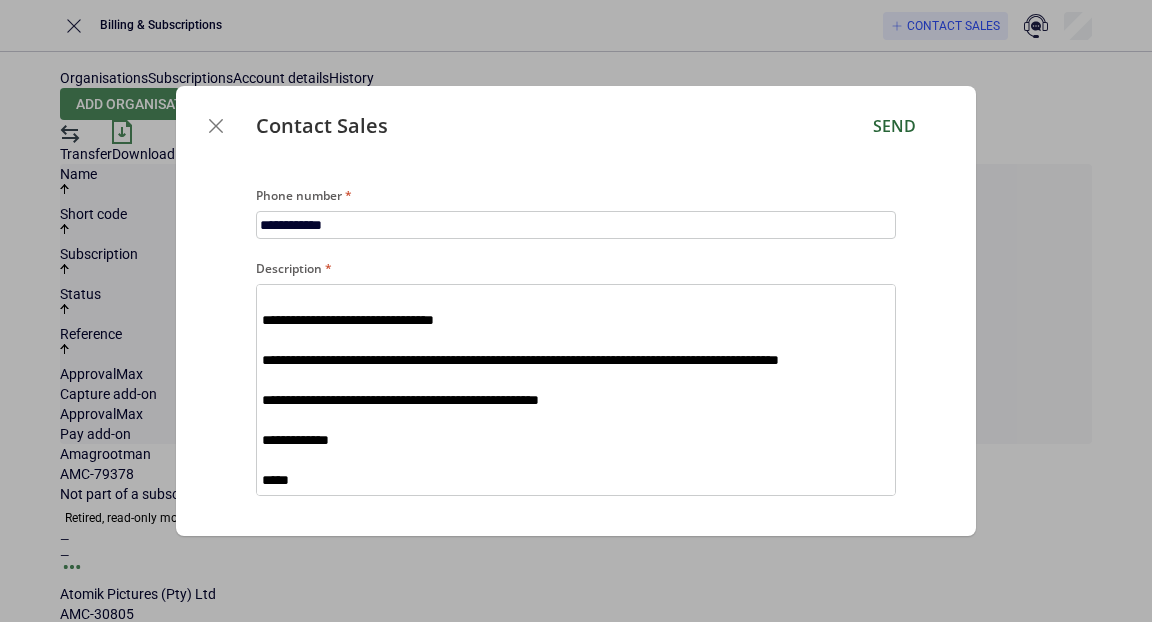 click on "Send" at bounding box center (894, 126) 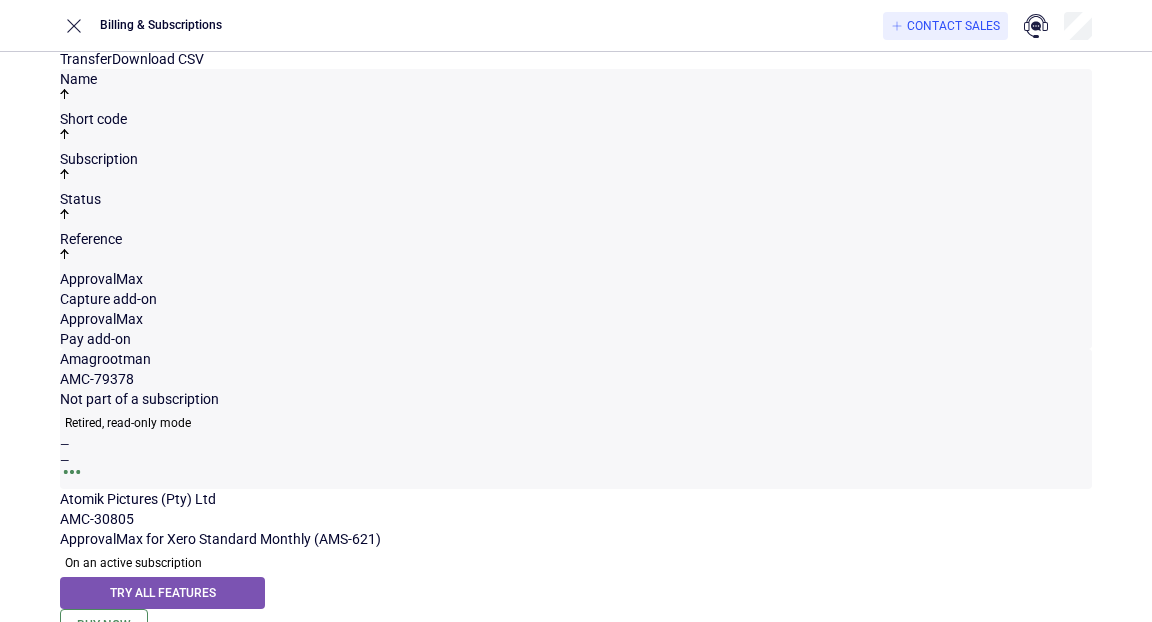 scroll, scrollTop: 0, scrollLeft: 0, axis: both 